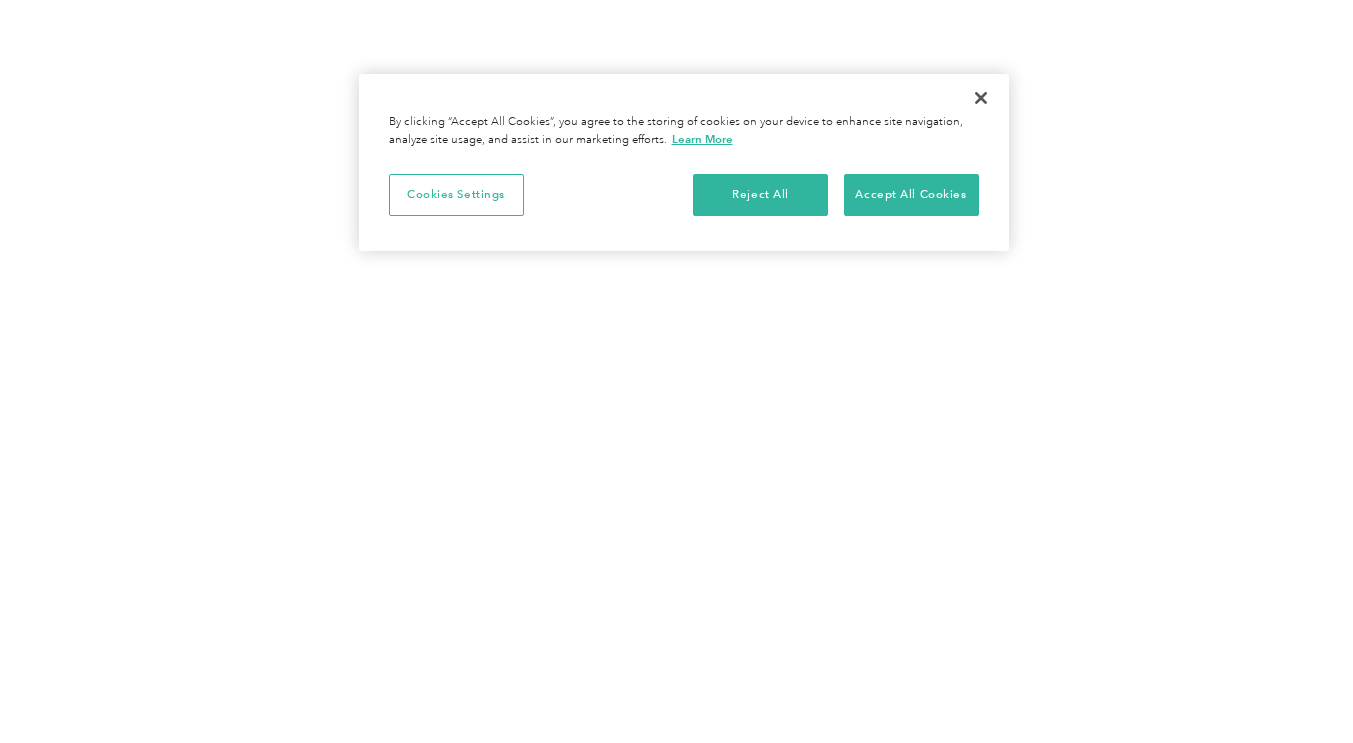 scroll, scrollTop: 0, scrollLeft: 0, axis: both 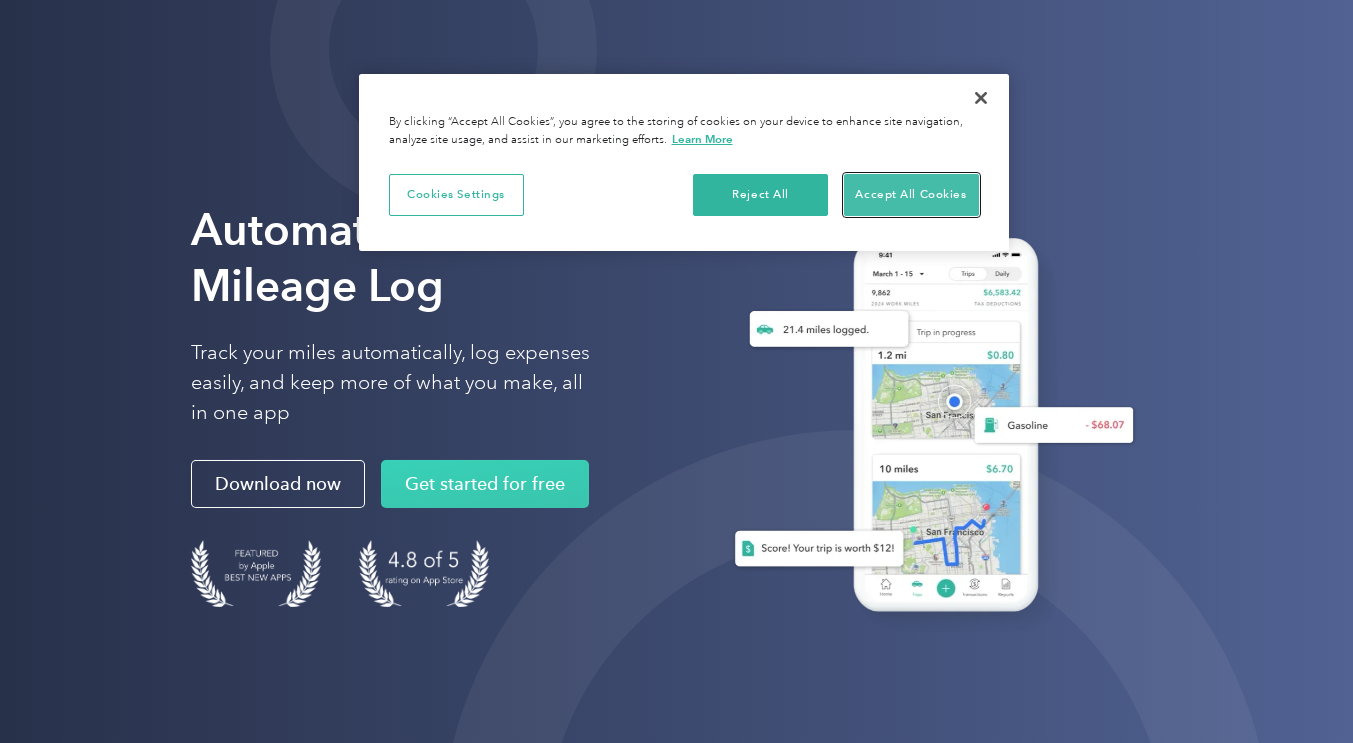 click on "Accept All Cookies" at bounding box center [911, 195] 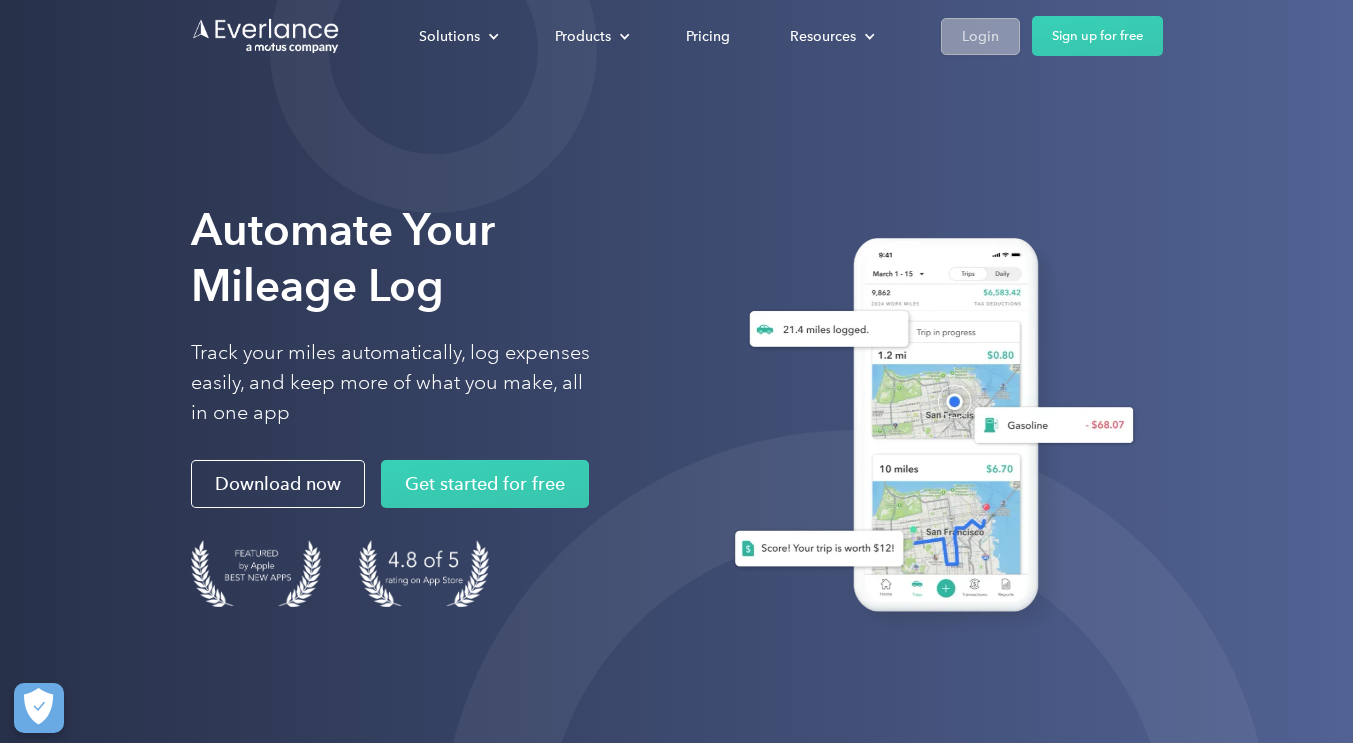 click on "Login" at bounding box center (980, 36) 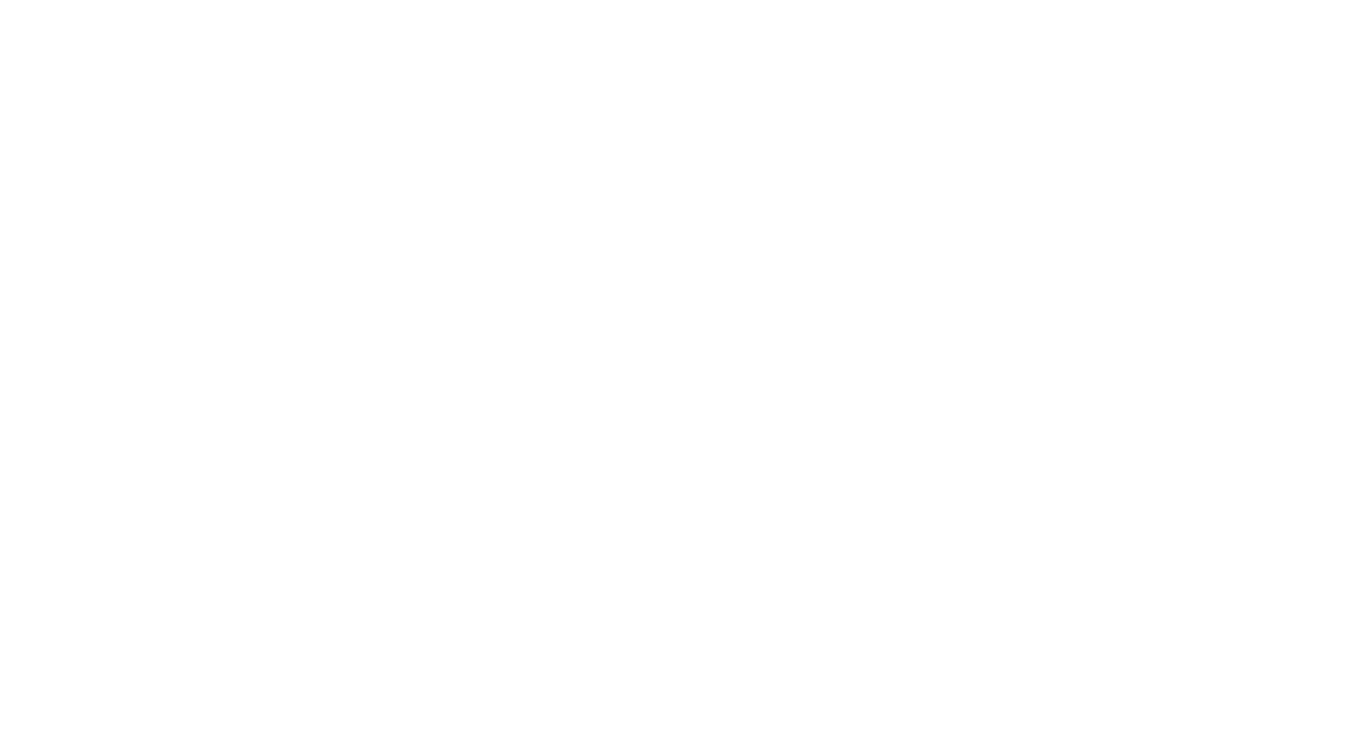 scroll, scrollTop: 0, scrollLeft: 0, axis: both 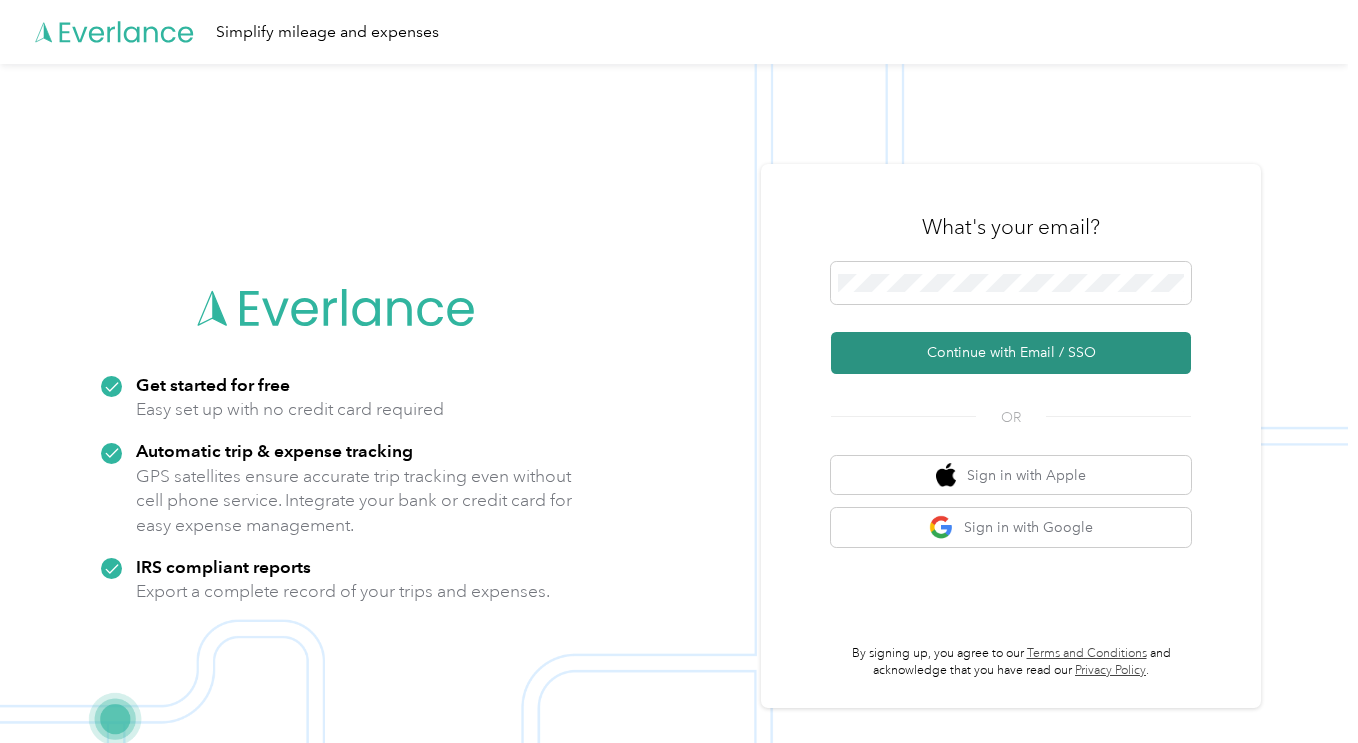 click on "Continue with Email / SSO" at bounding box center [1011, 353] 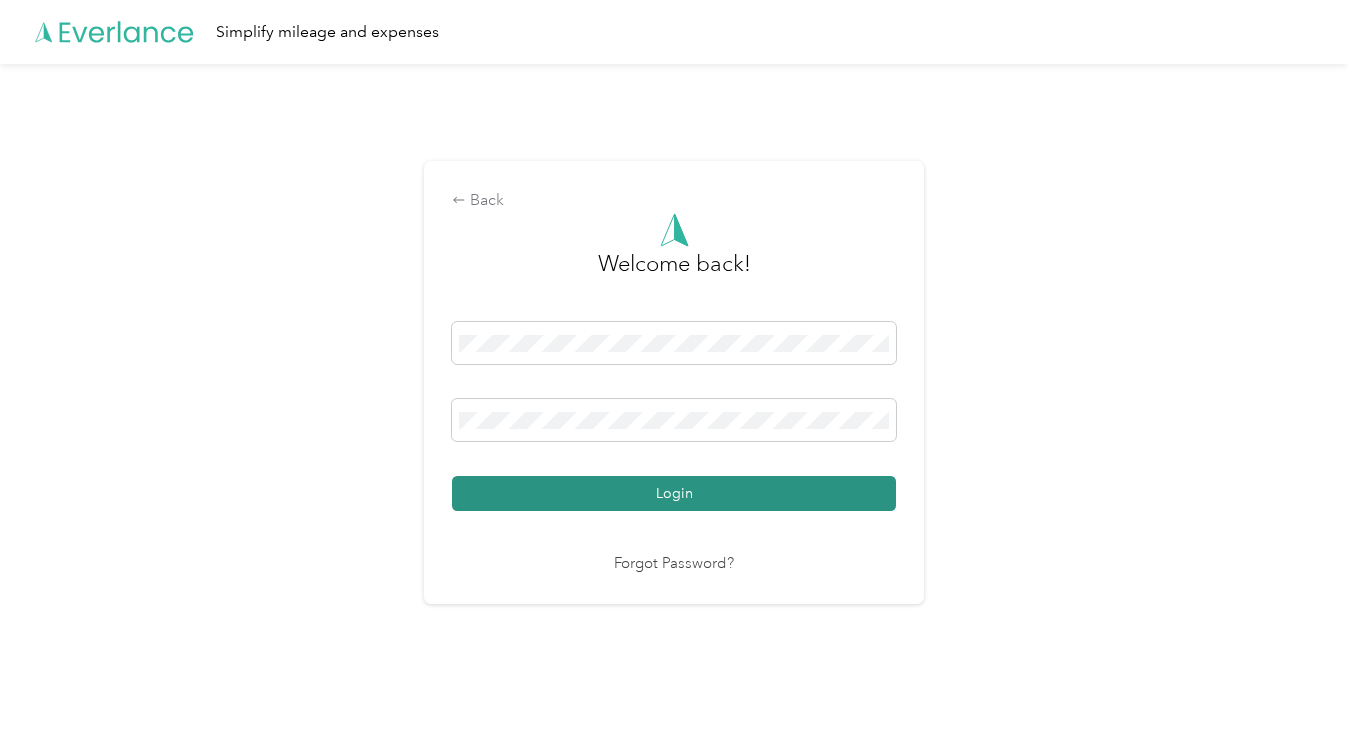 click on "Login" at bounding box center (674, 493) 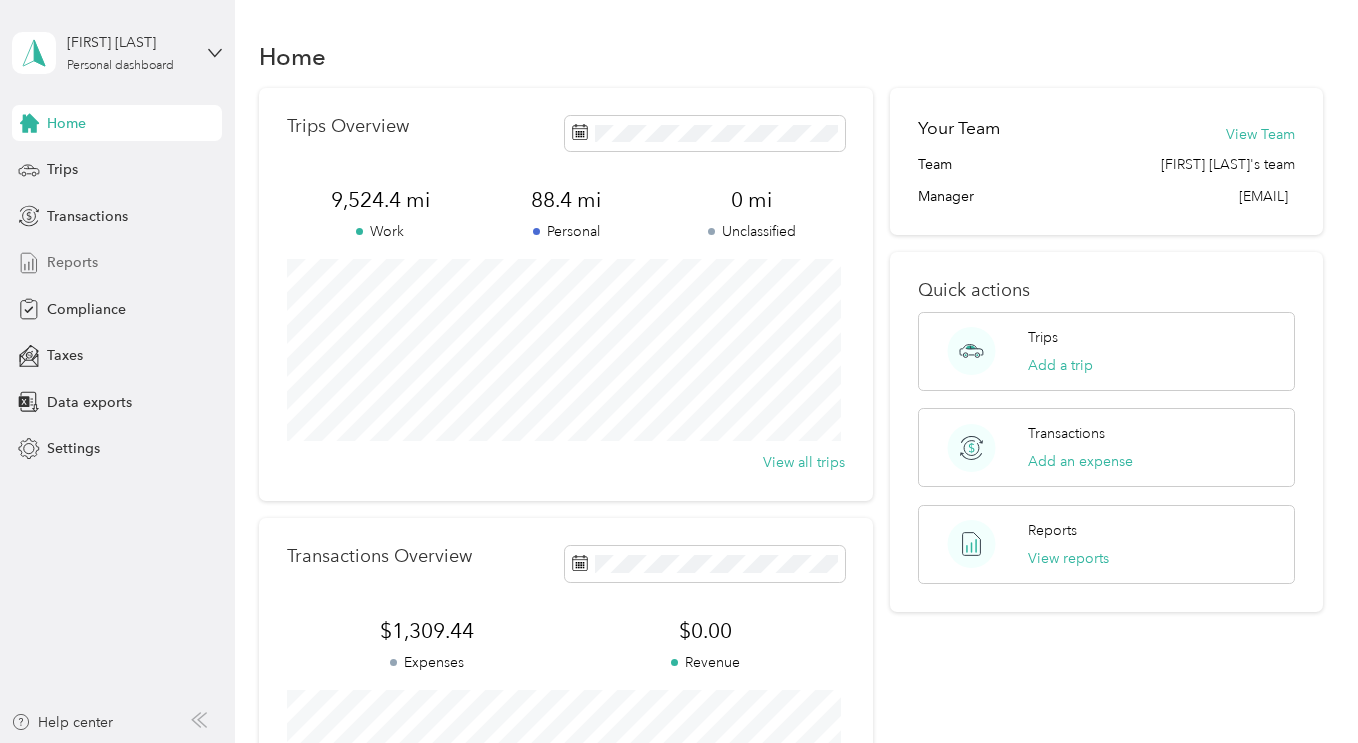 click on "Reports" at bounding box center (117, 263) 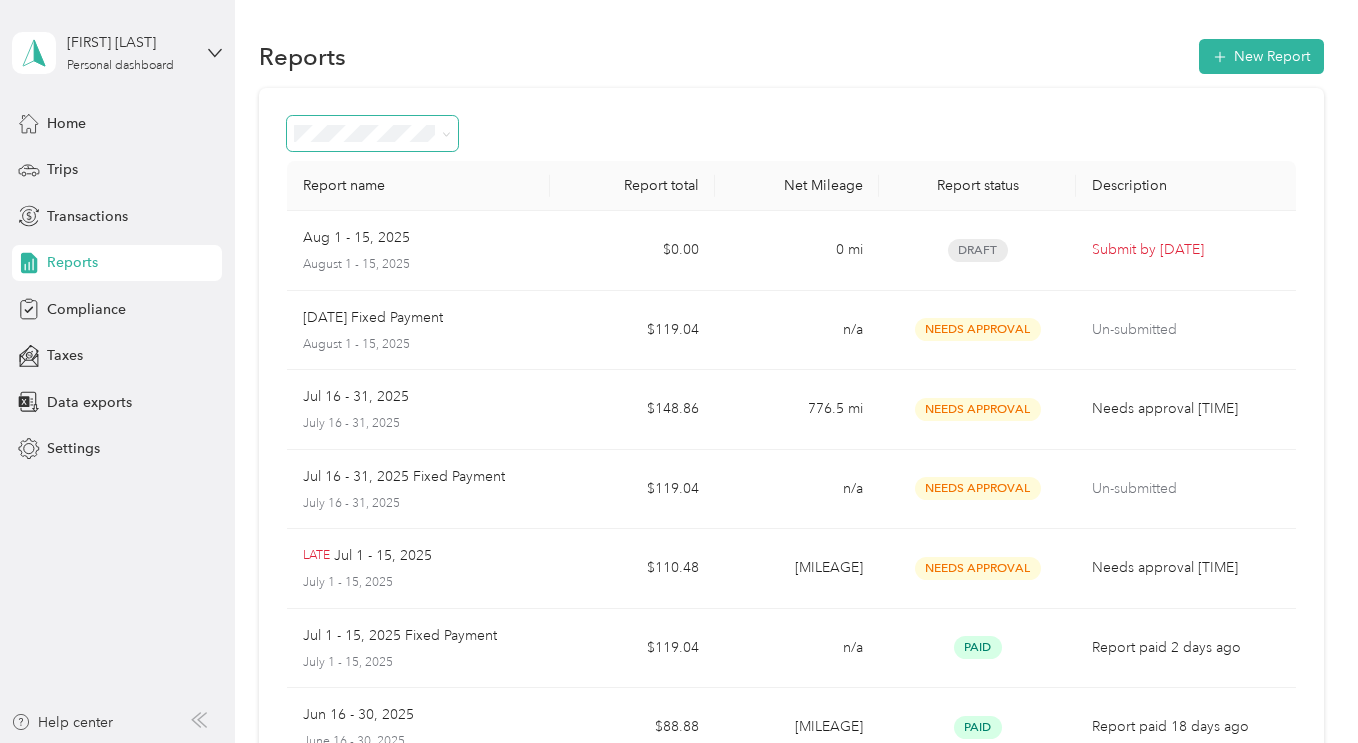 click 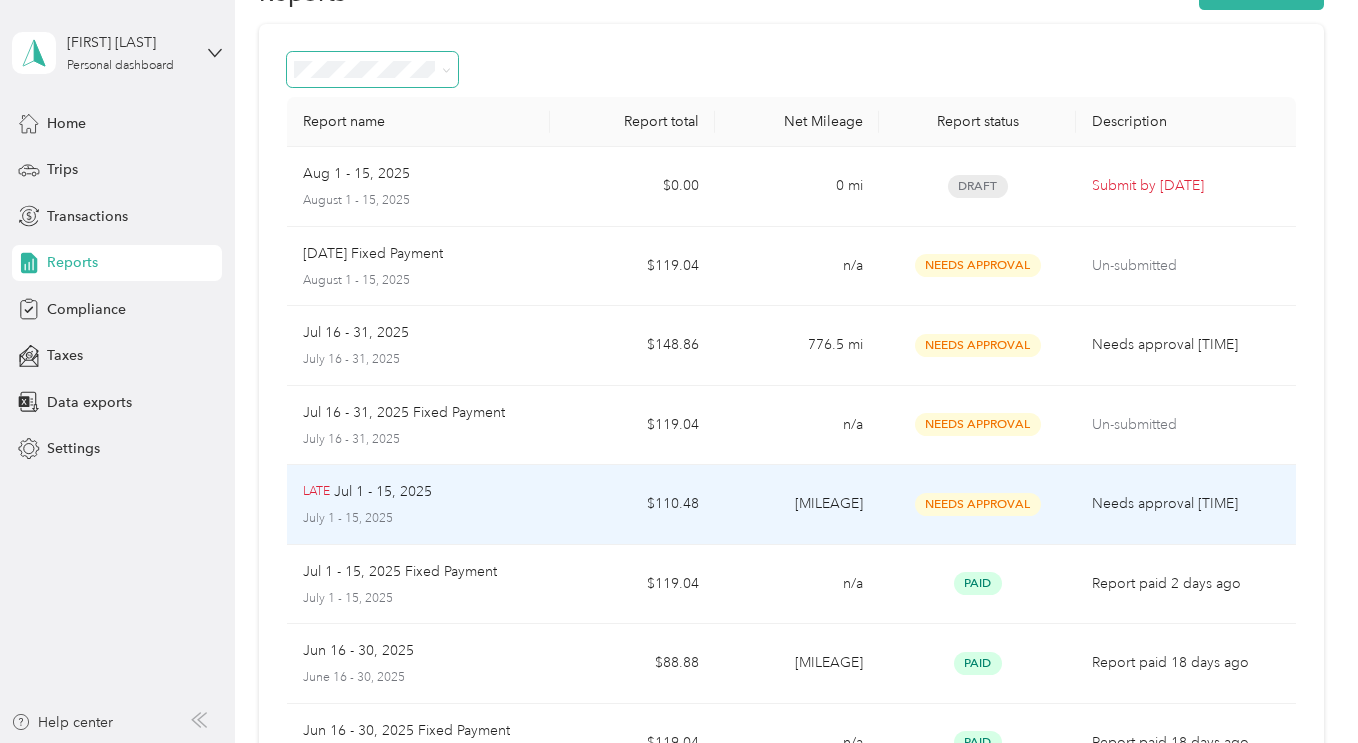 scroll, scrollTop: 100, scrollLeft: 0, axis: vertical 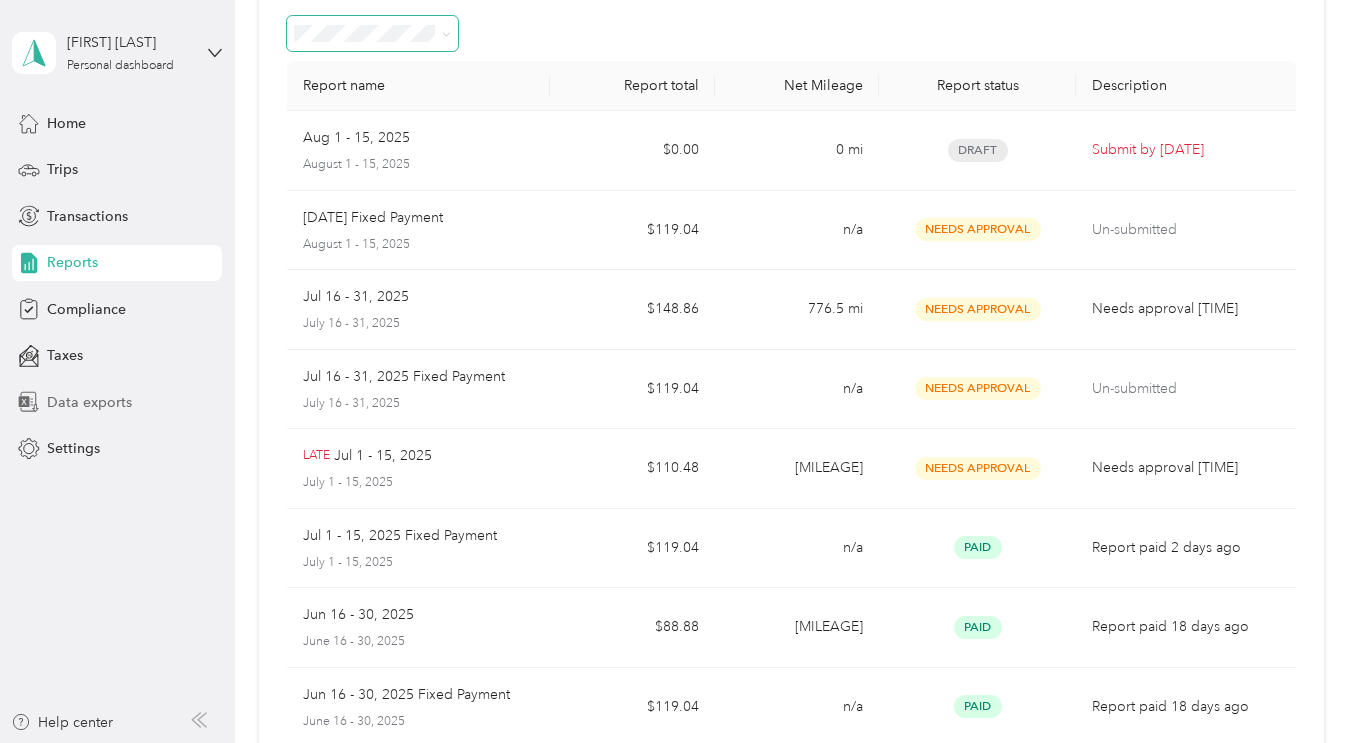 click on "Data exports" at bounding box center [89, 402] 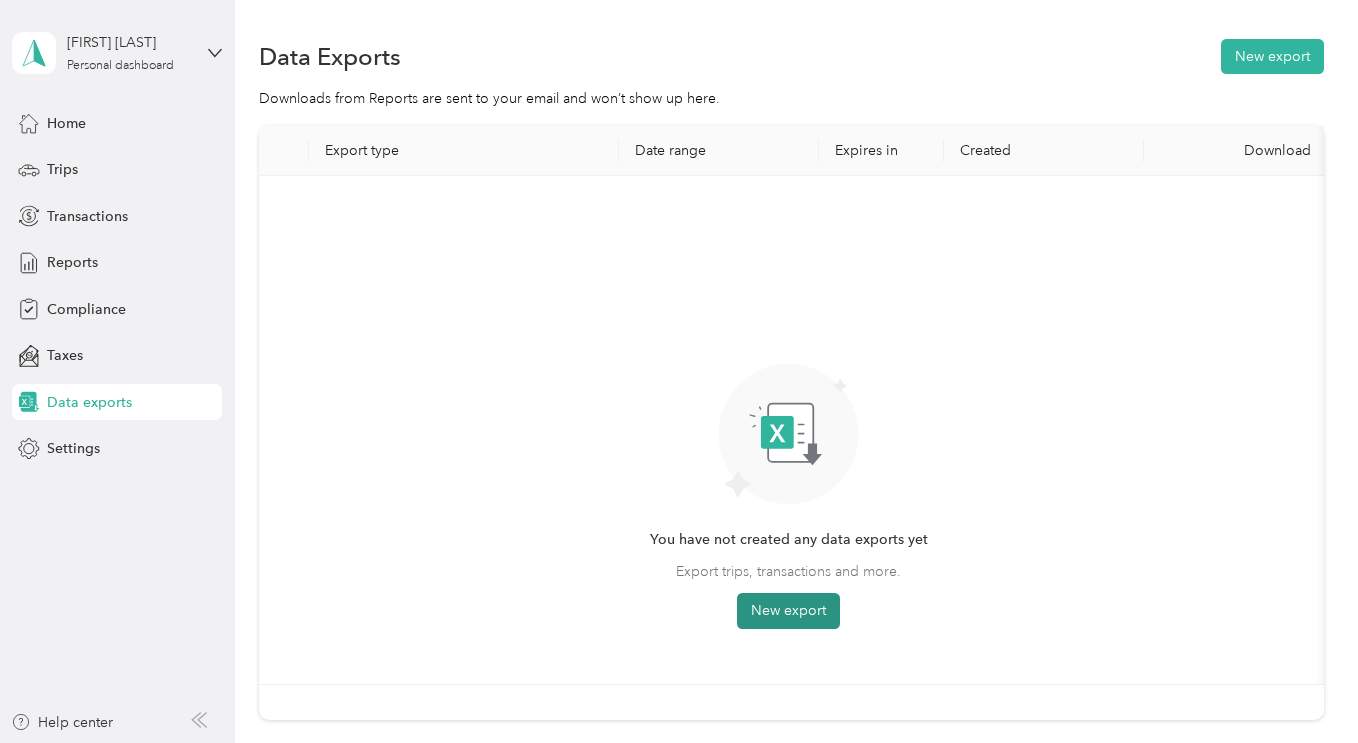 click on "New export" at bounding box center (788, 611) 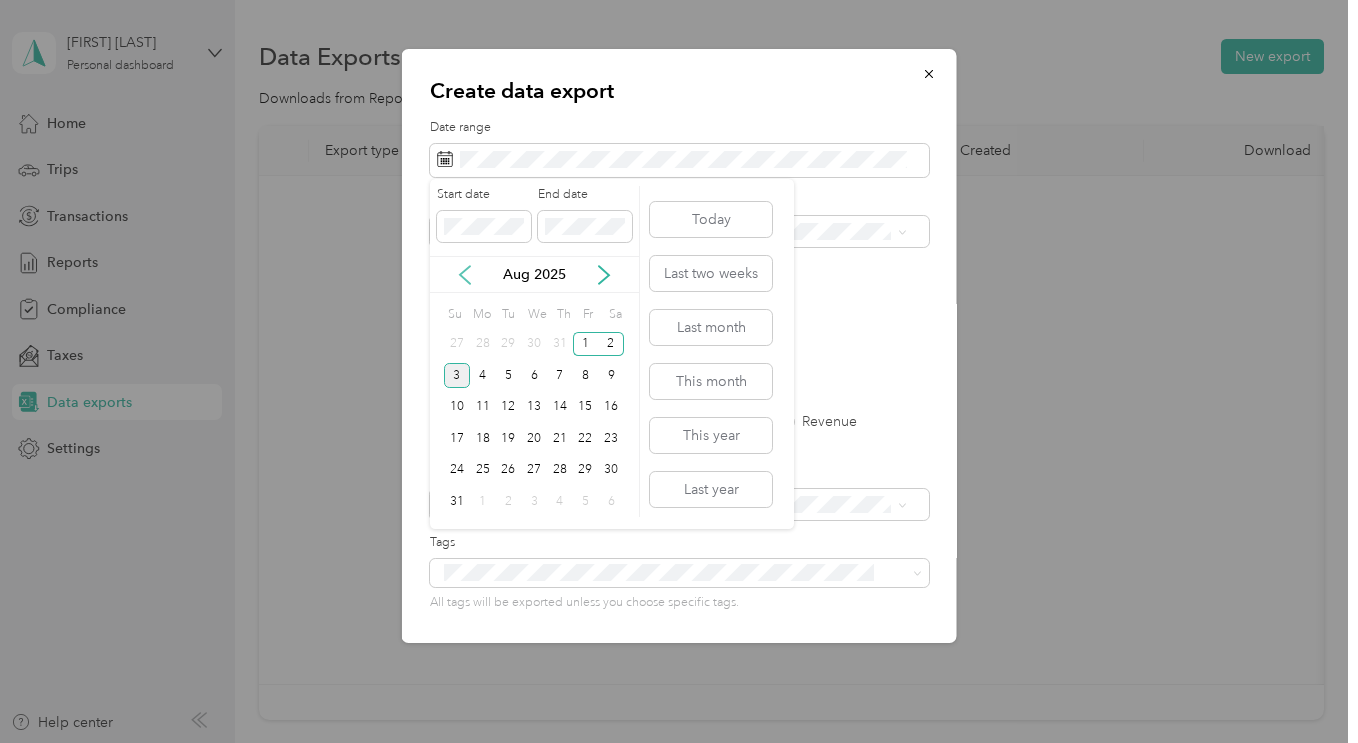 click 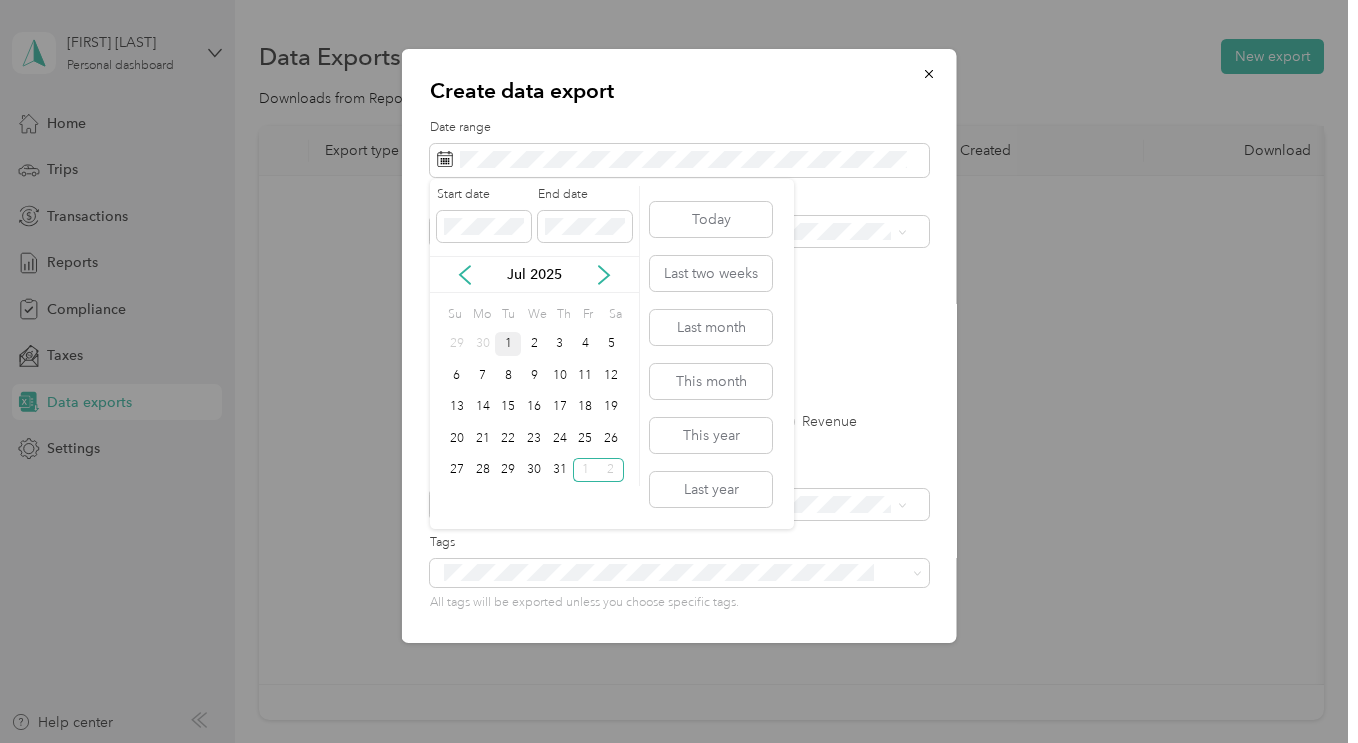 click on "1" at bounding box center (508, 344) 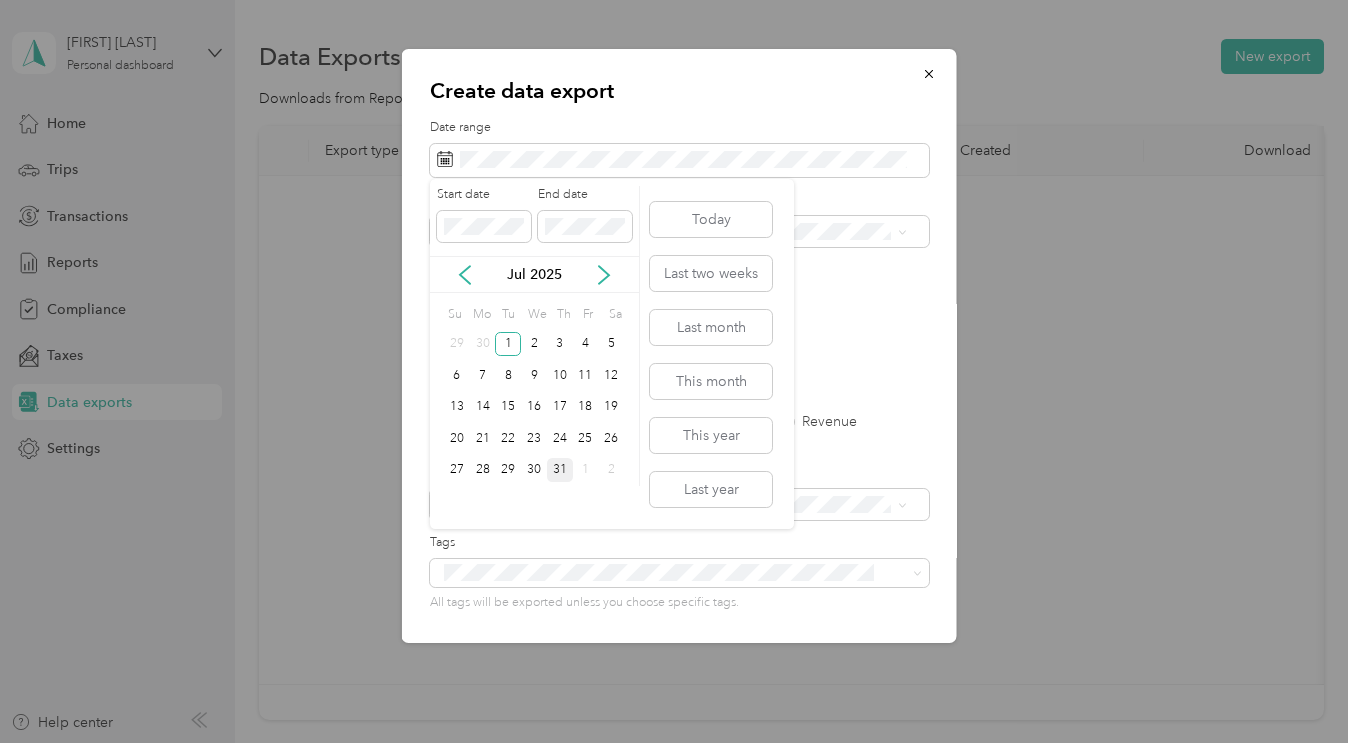 click on "31" at bounding box center (560, 470) 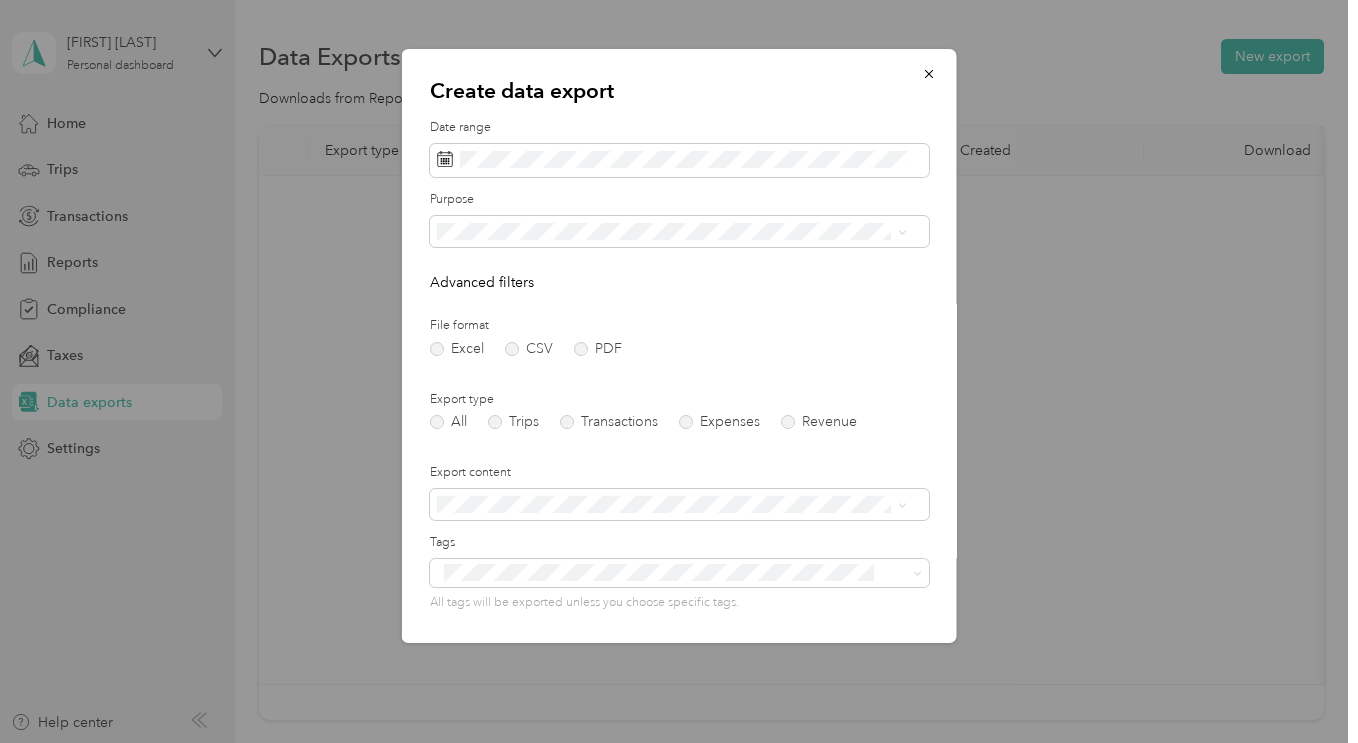 scroll, scrollTop: 132, scrollLeft: 0, axis: vertical 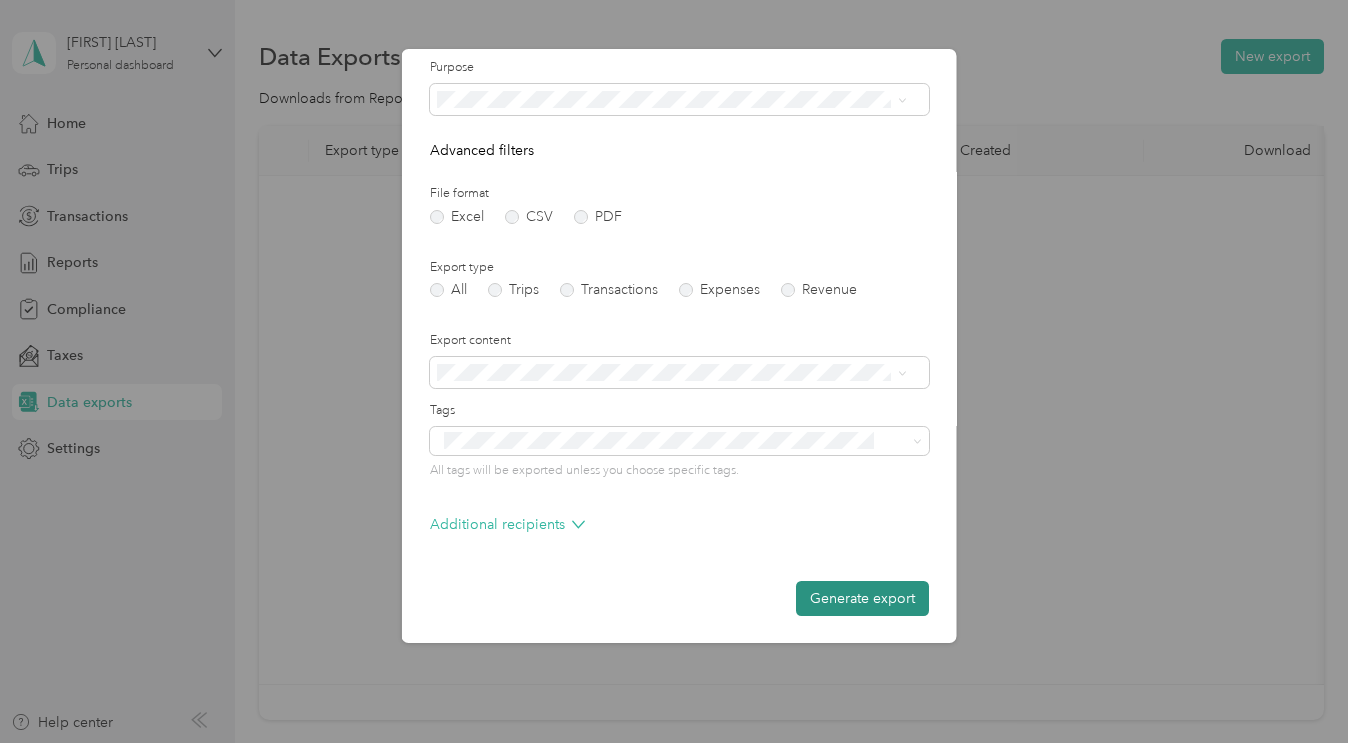 click on "Generate export" at bounding box center [862, 598] 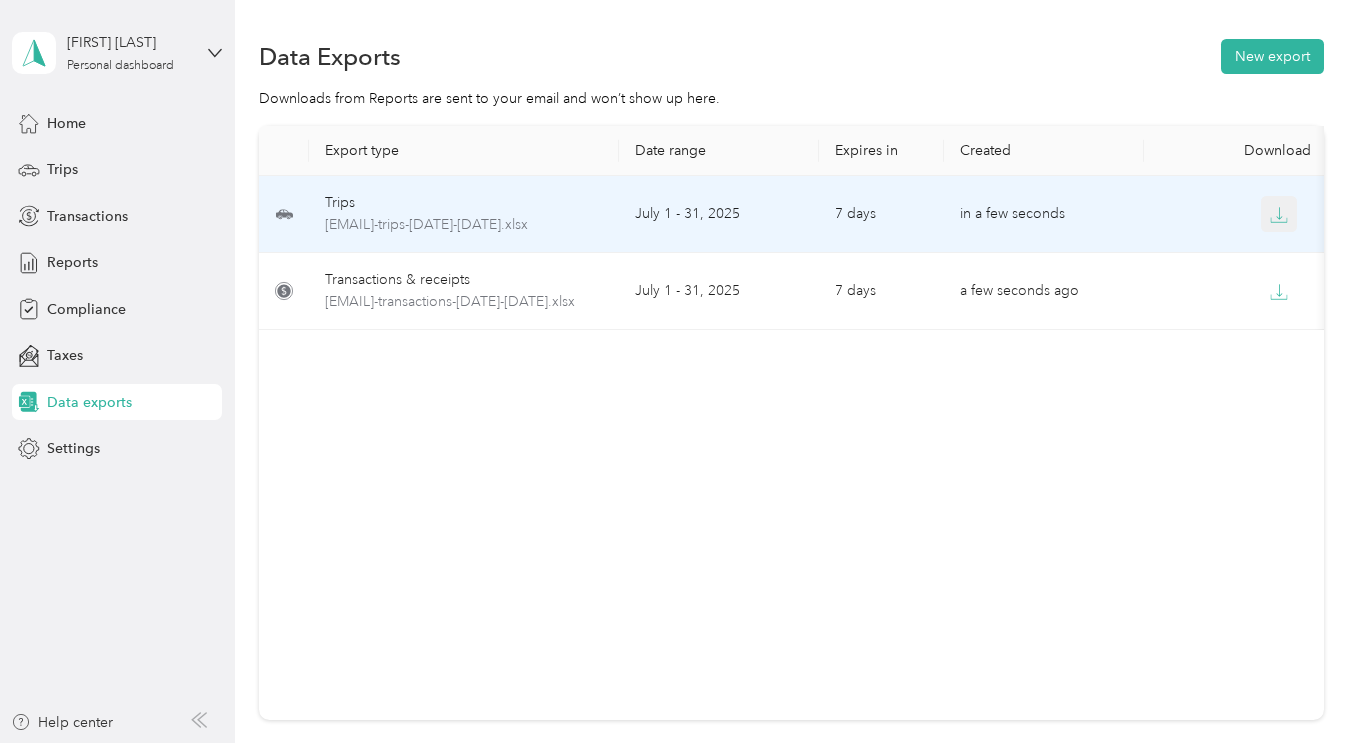 click 